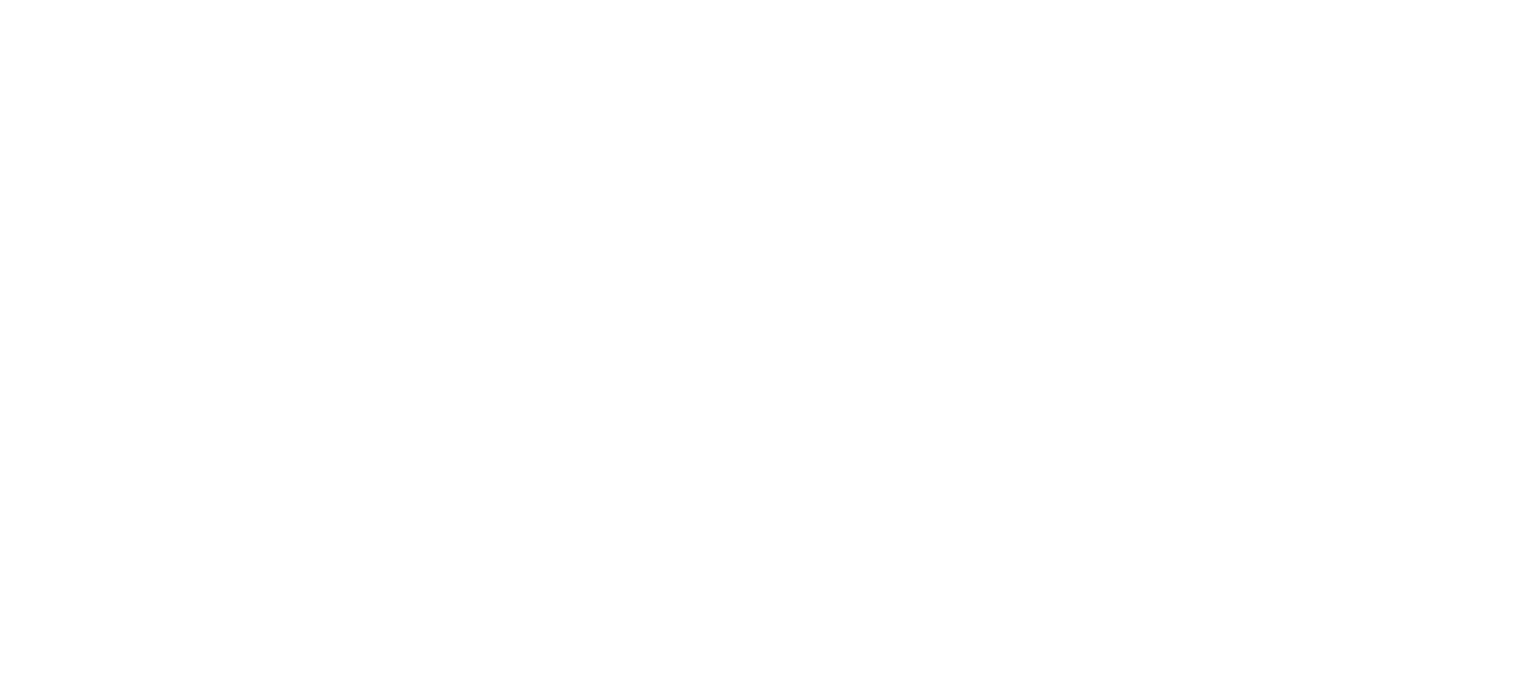 scroll, scrollTop: 0, scrollLeft: 0, axis: both 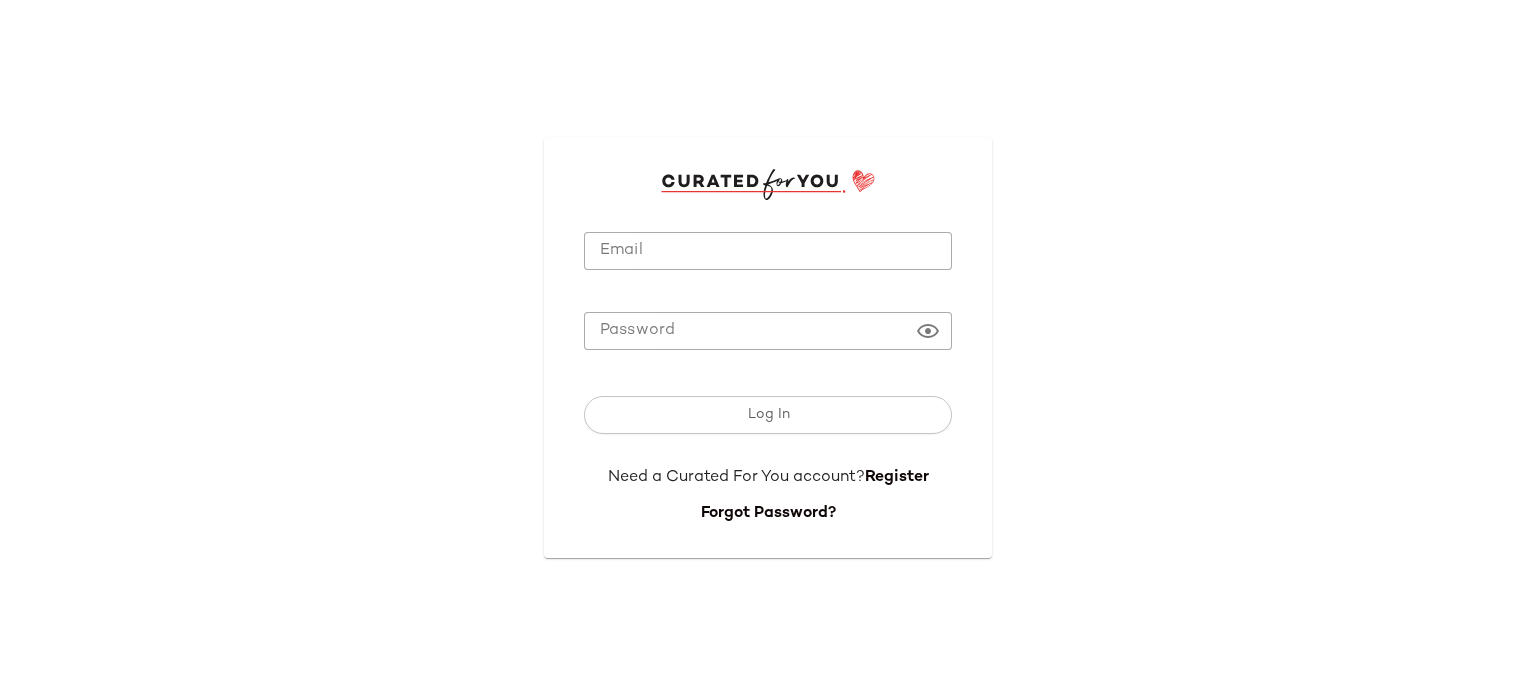 click on "Email" 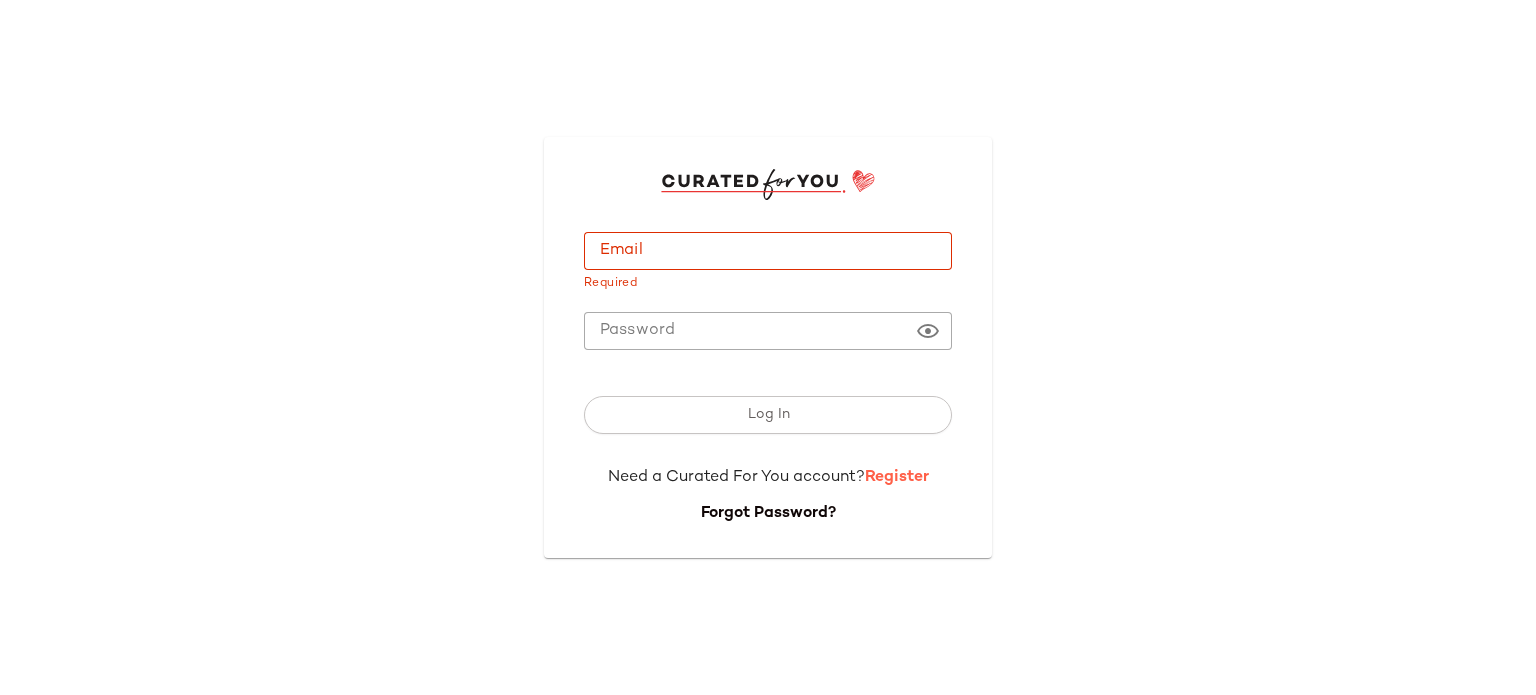 click on "Register" at bounding box center (897, 477) 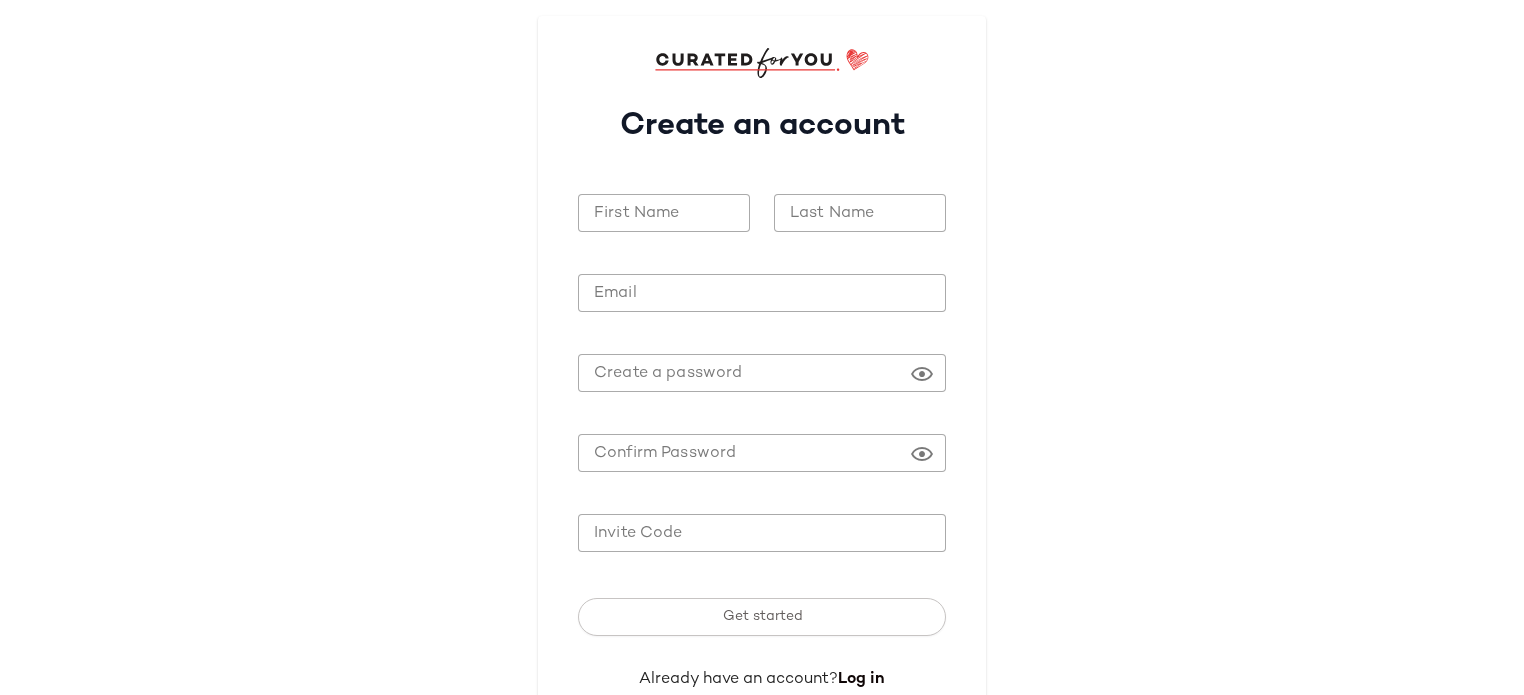 click on "First Name" 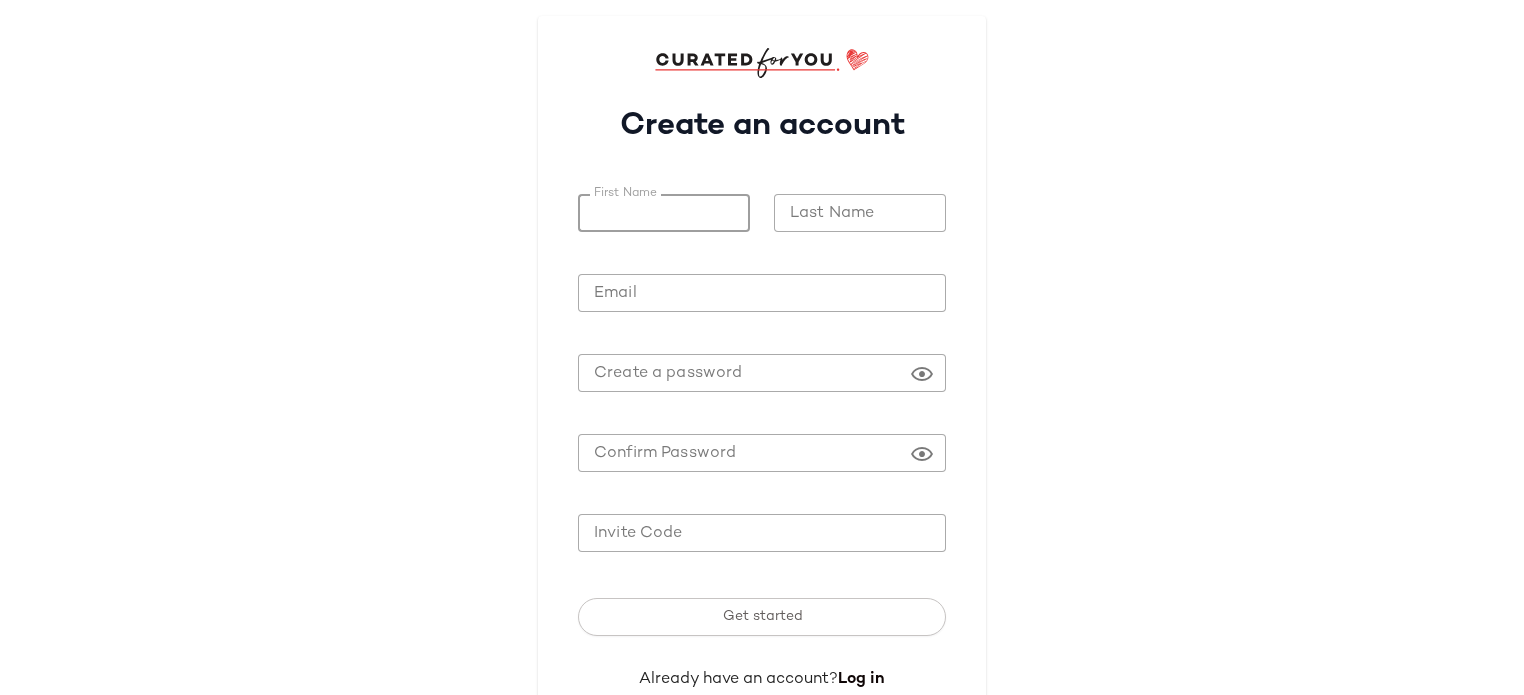 type on "****" 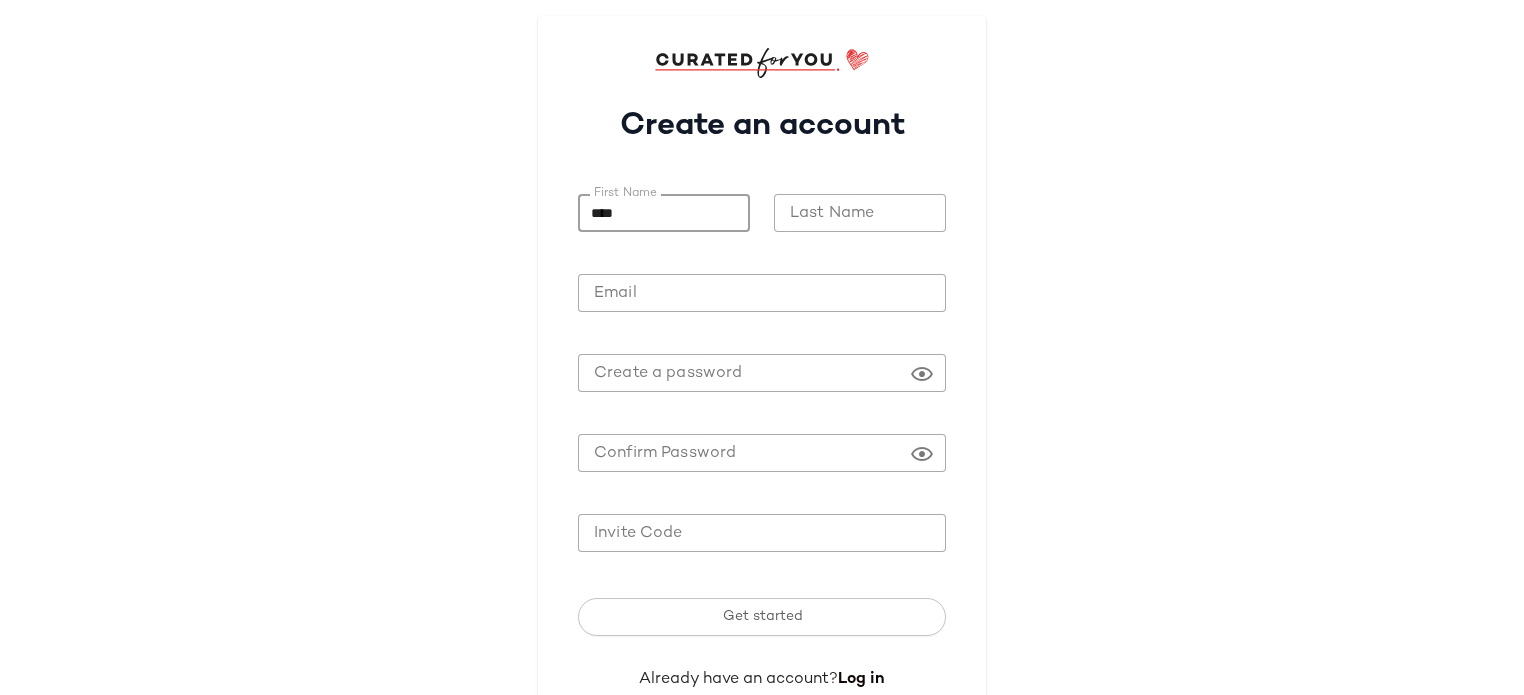 type on "*******" 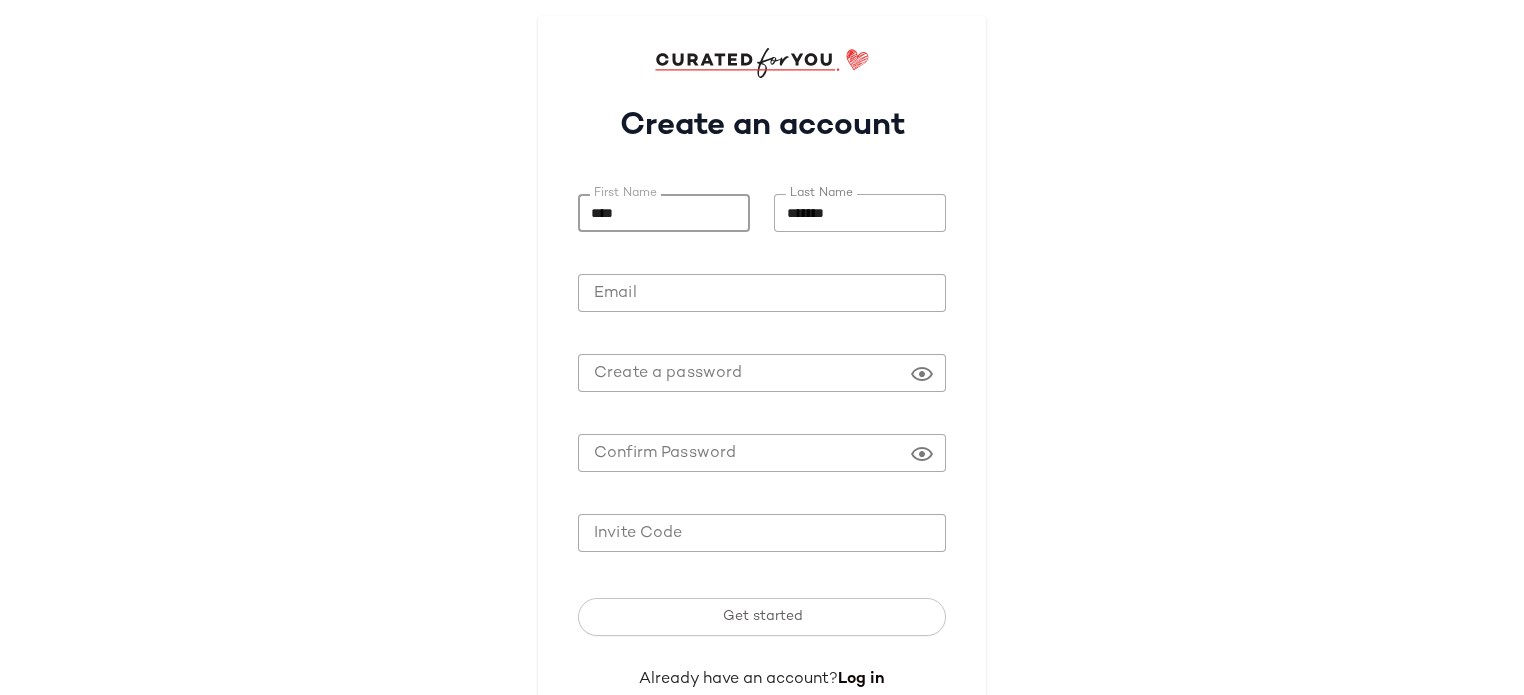 click on "Email" 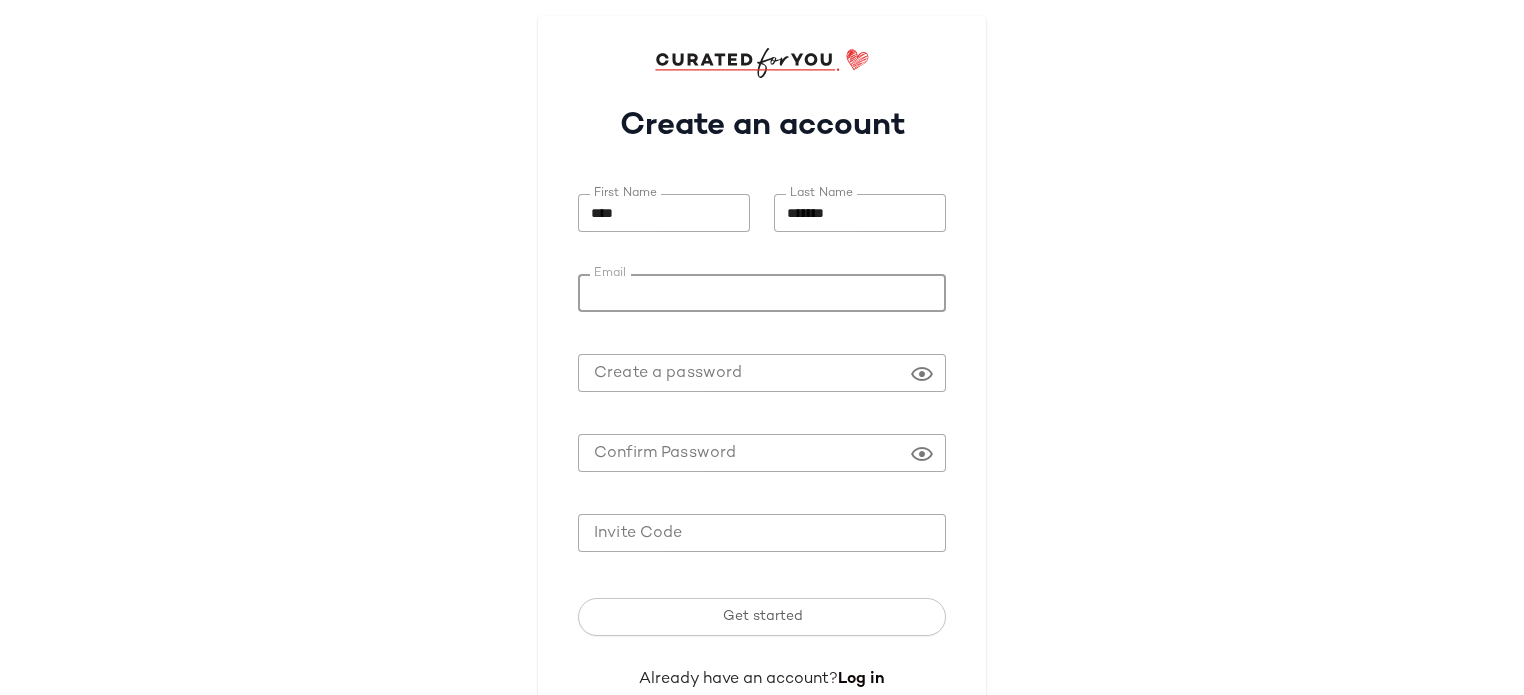 type on "*" 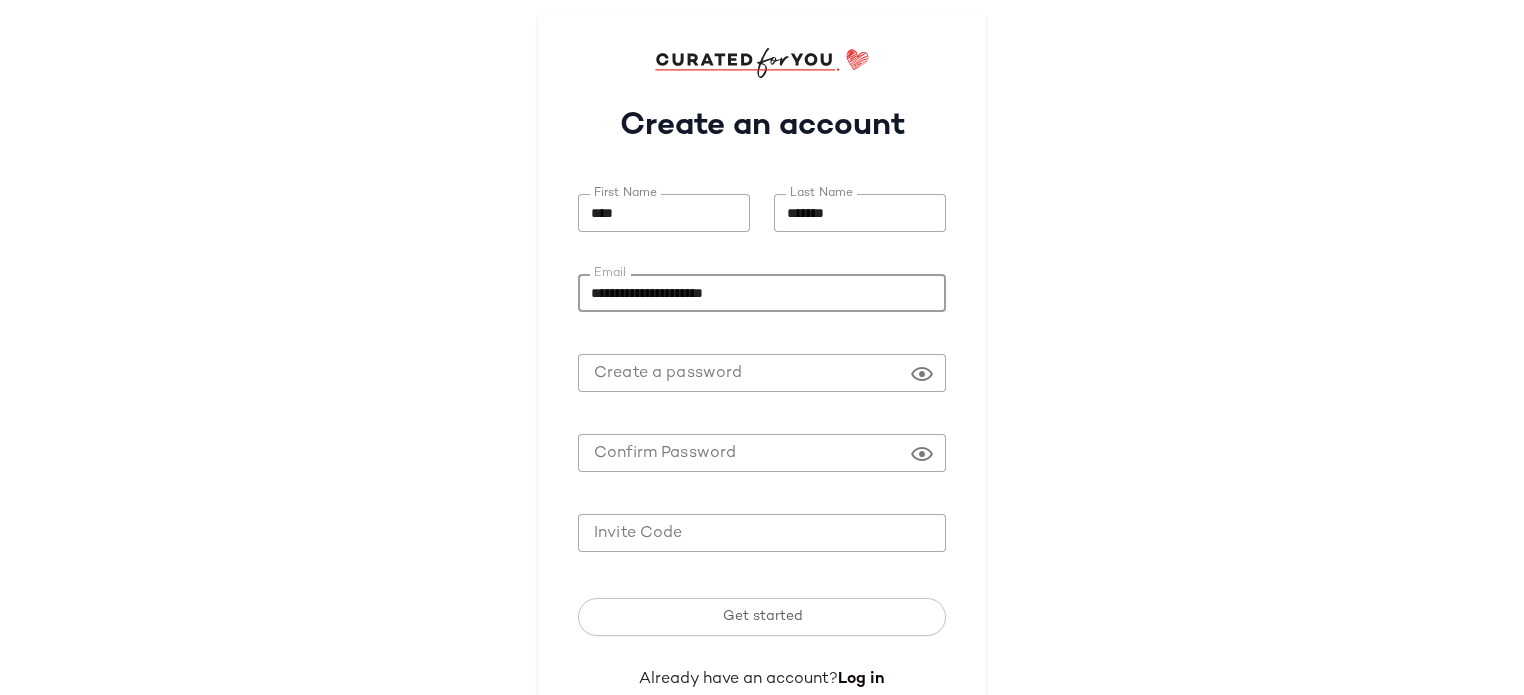 type on "**********" 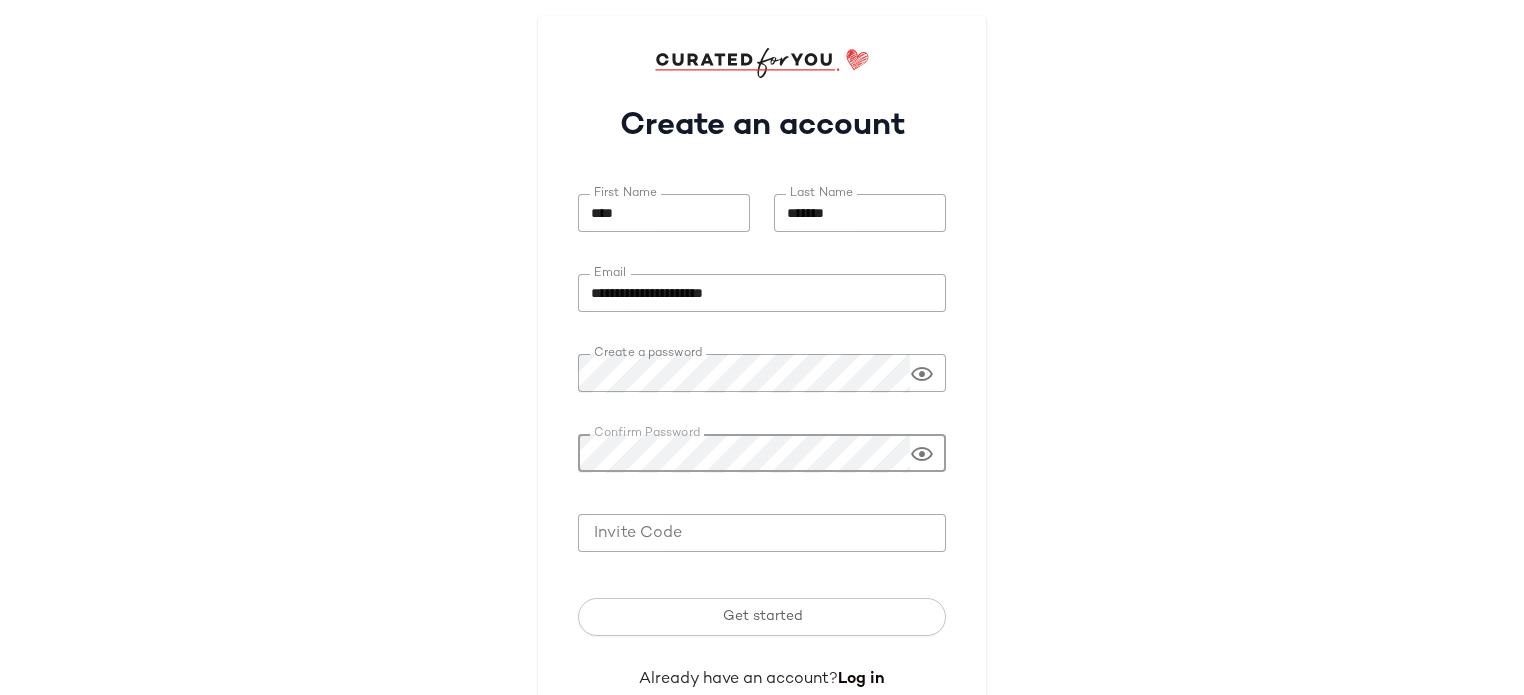scroll, scrollTop: 44, scrollLeft: 0, axis: vertical 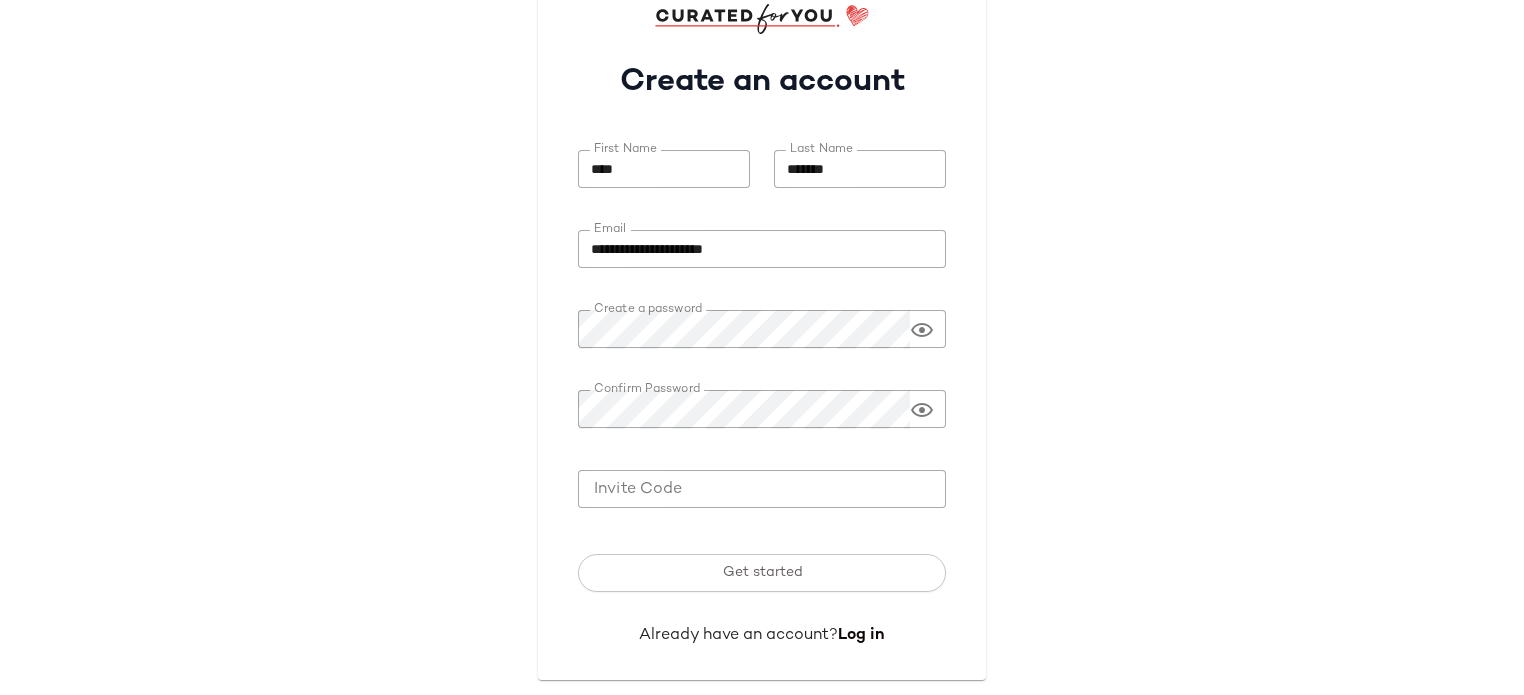click on "Confirm Password Confirm Password" 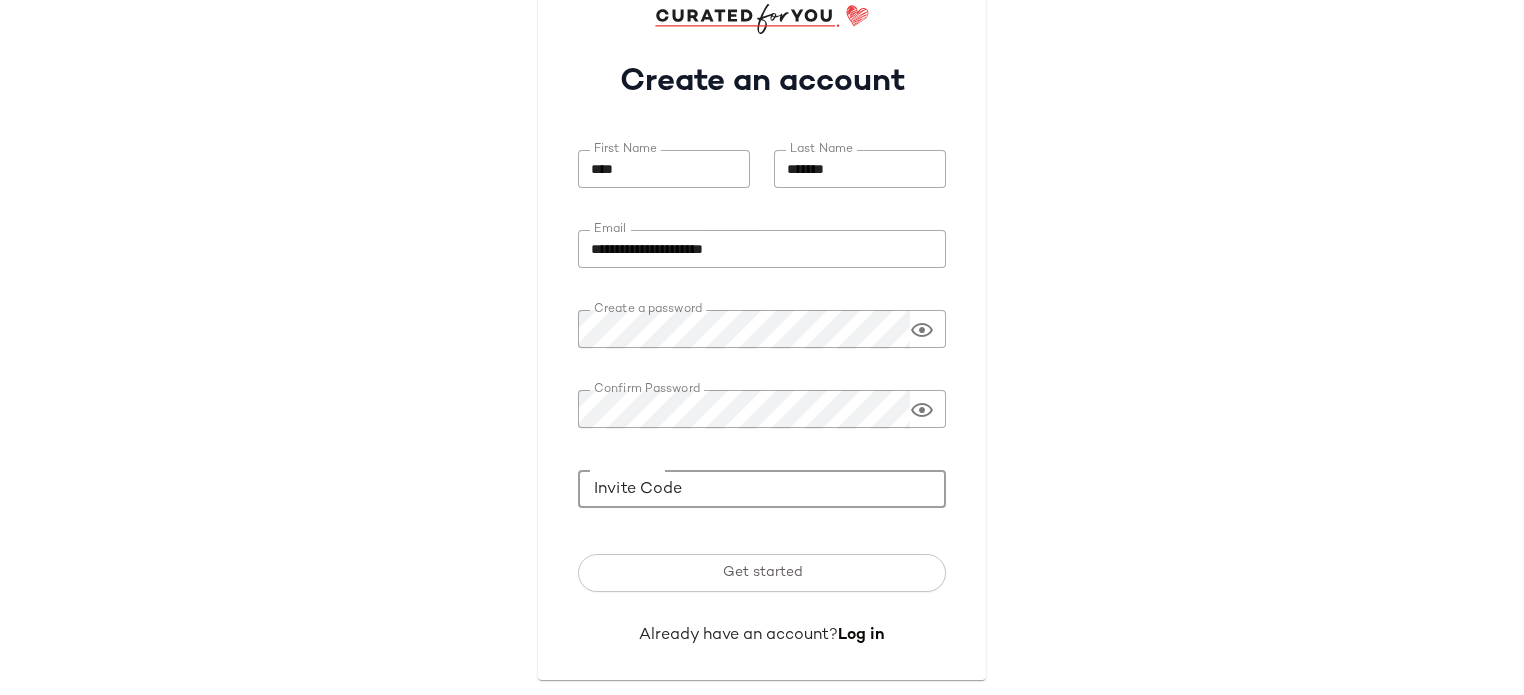click on "Invite Code" 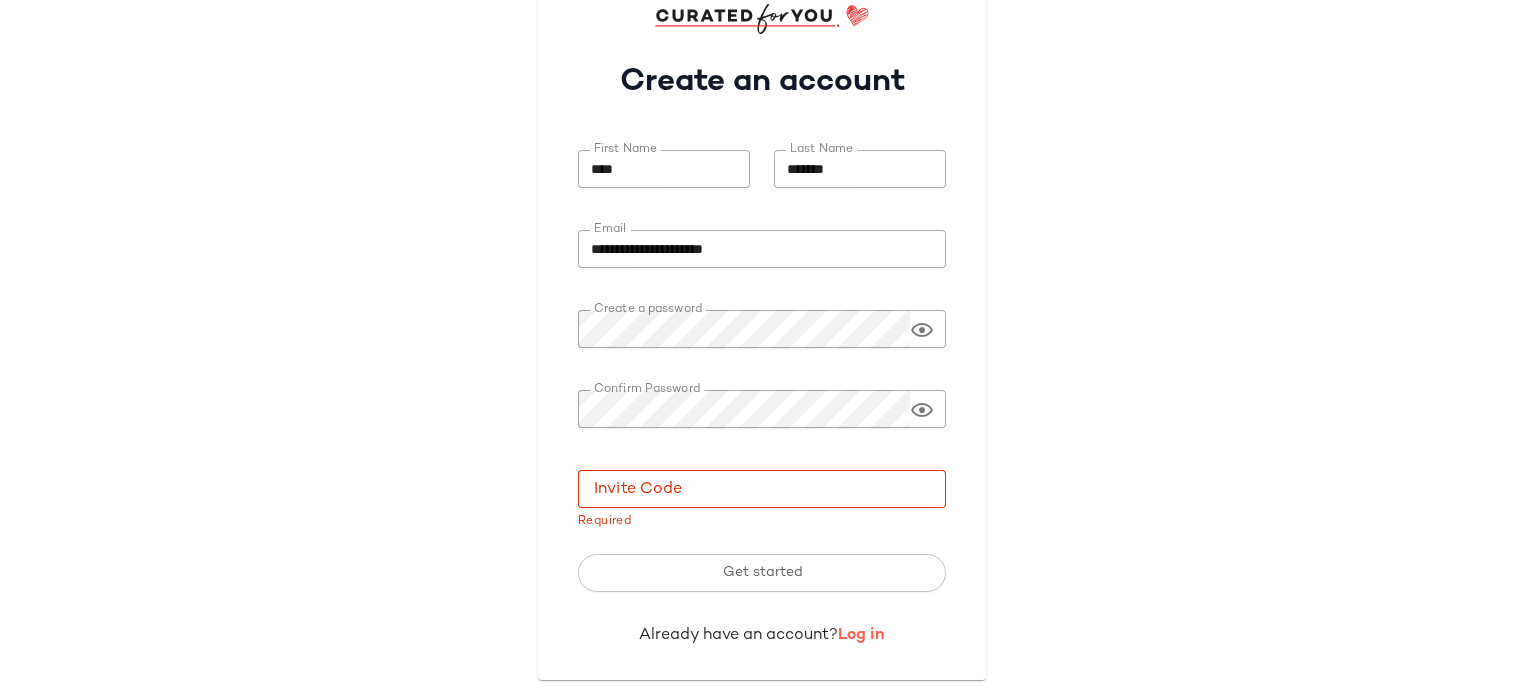 click on "Log in" at bounding box center [861, 635] 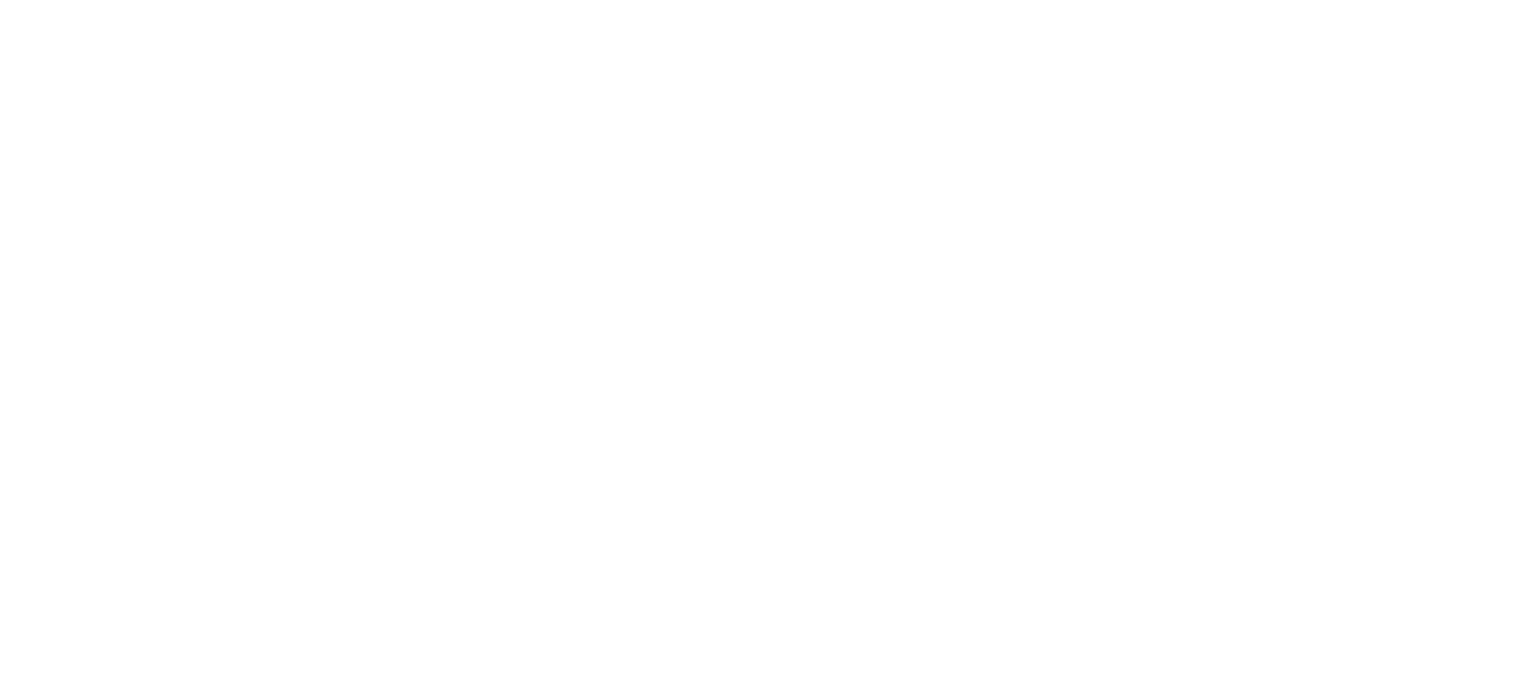 scroll, scrollTop: 0, scrollLeft: 0, axis: both 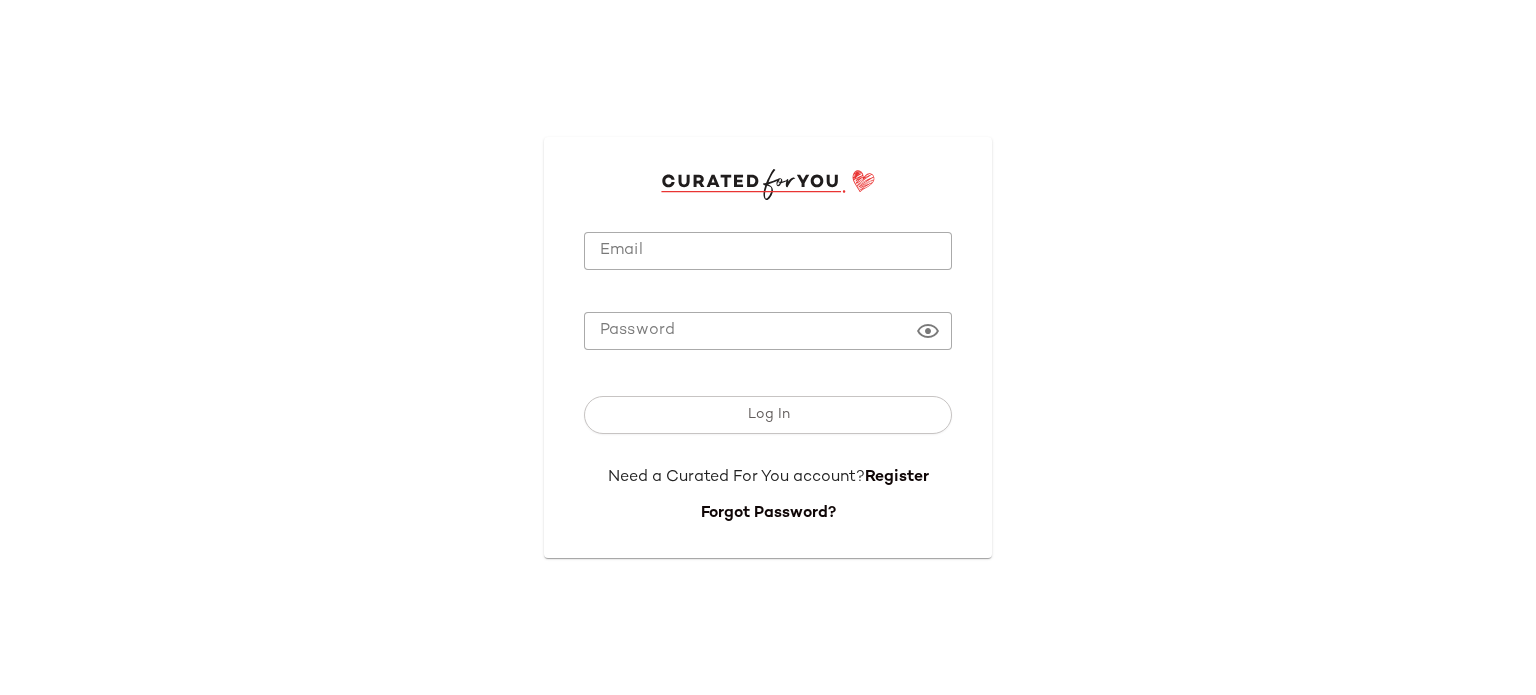 type on "**********" 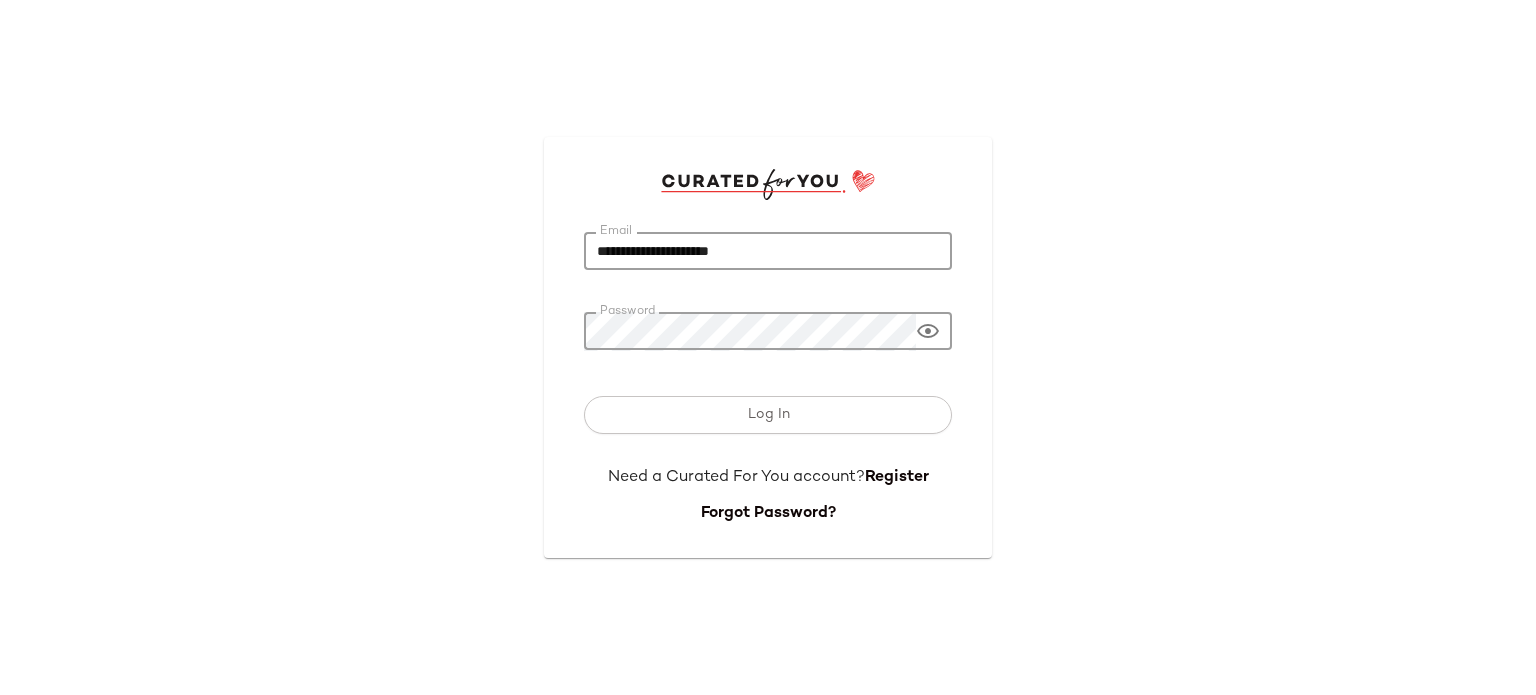 click on "Log In" at bounding box center (768, 415) 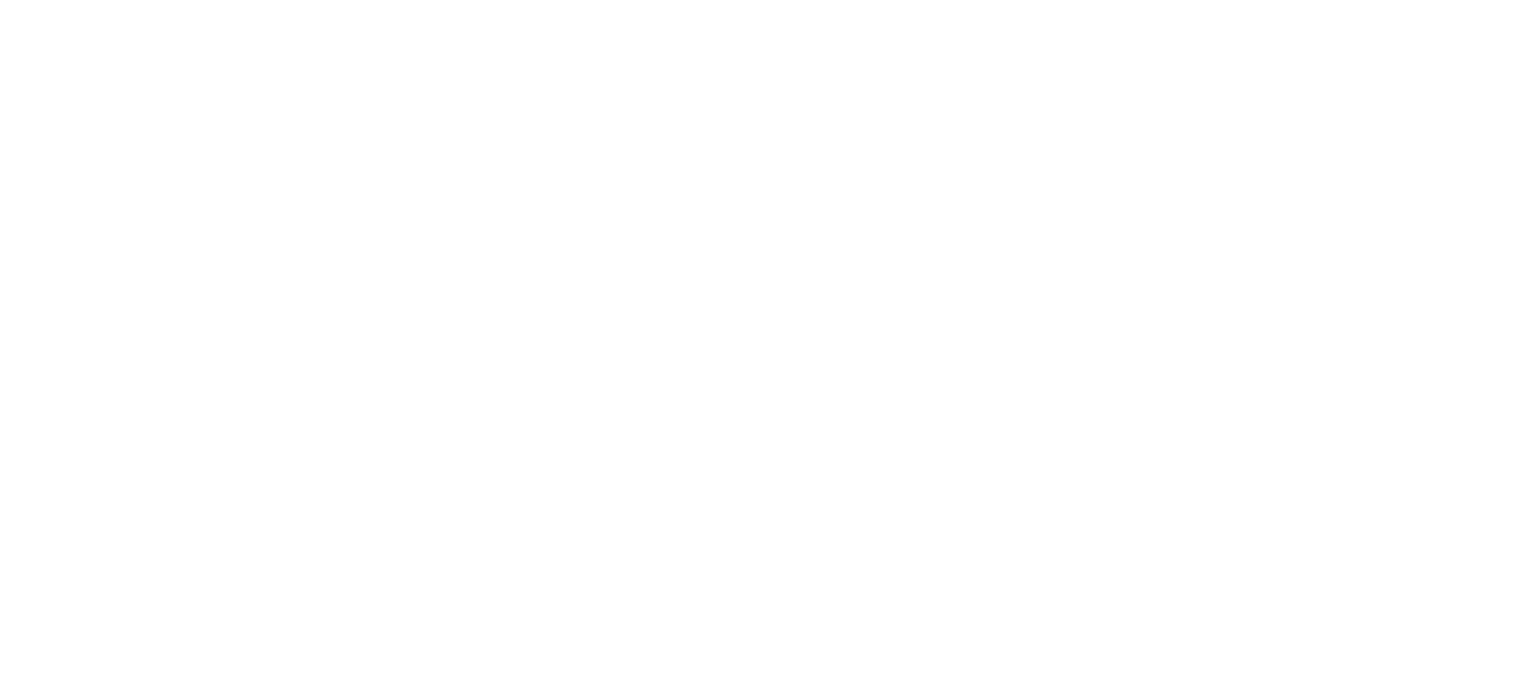 scroll, scrollTop: 15, scrollLeft: 0, axis: vertical 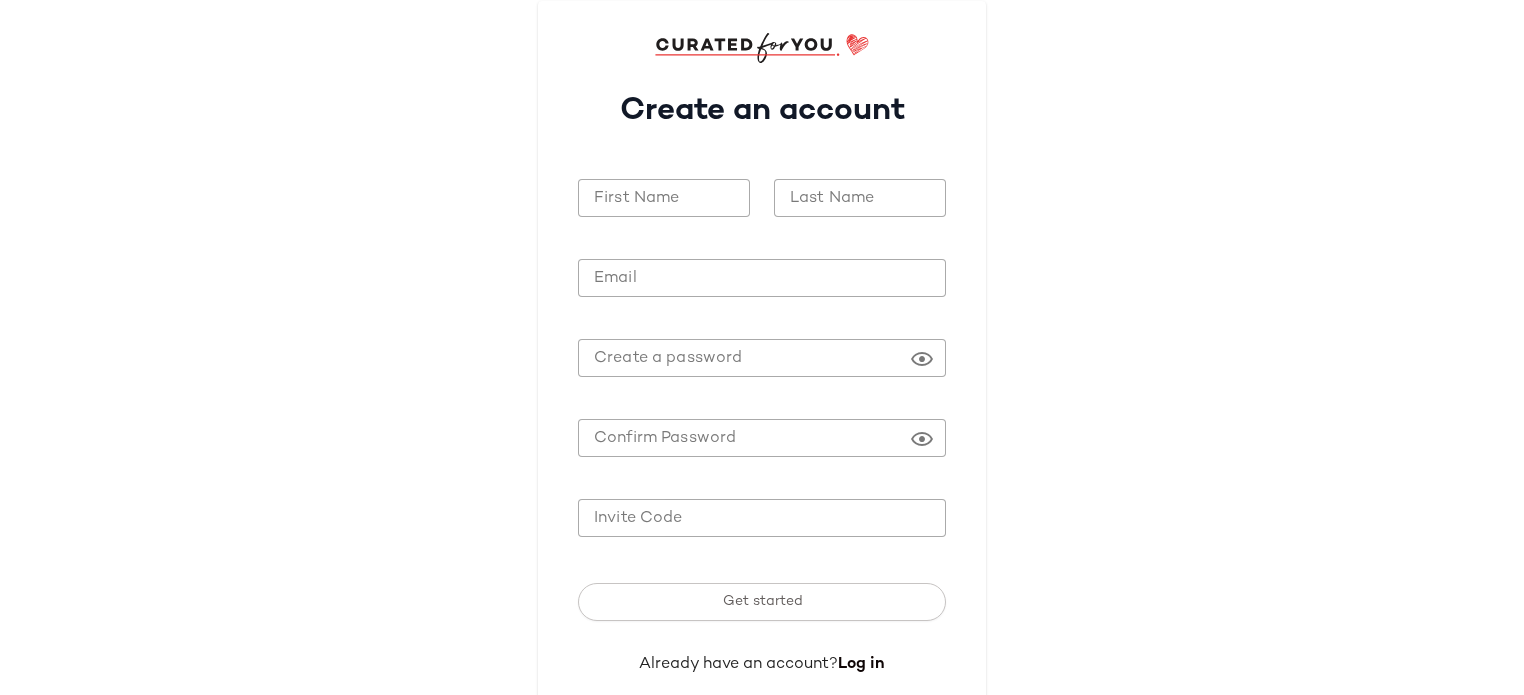 type on "**********" 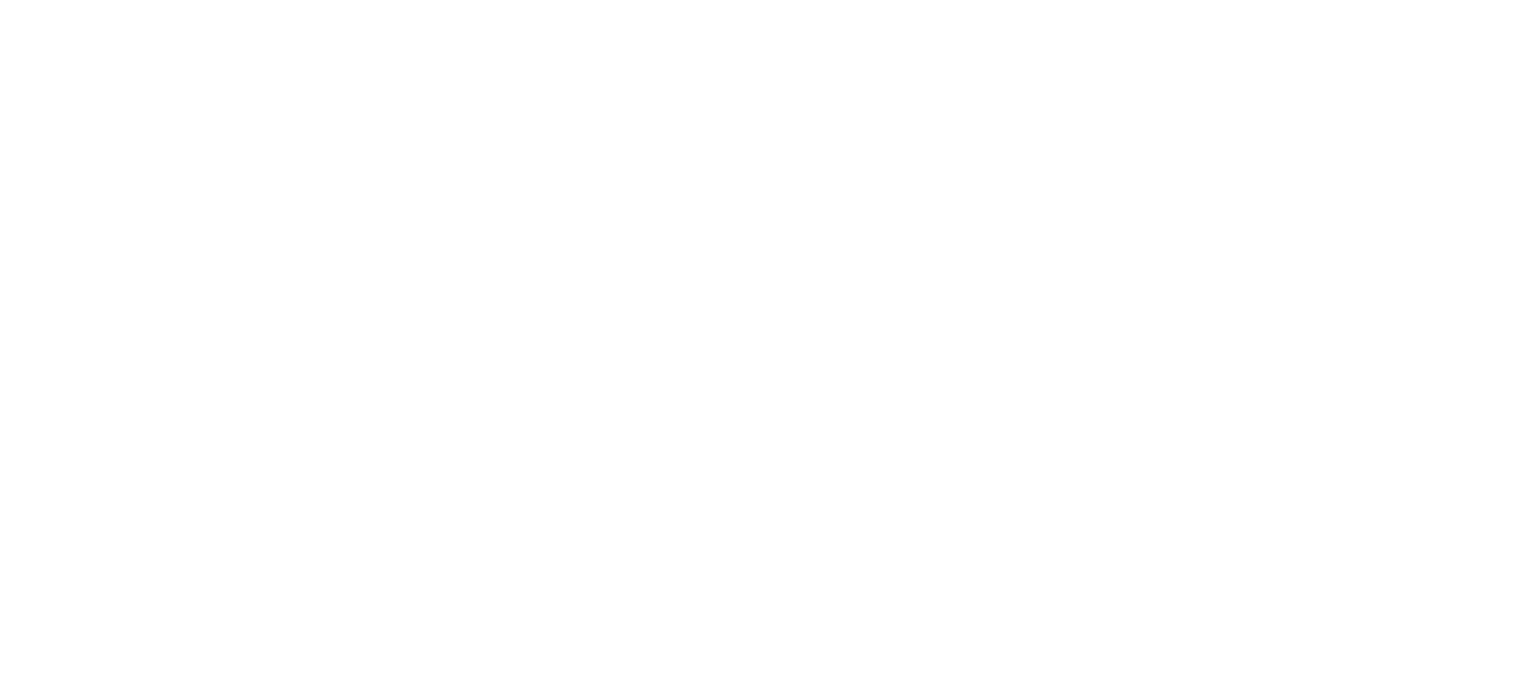 scroll, scrollTop: 0, scrollLeft: 0, axis: both 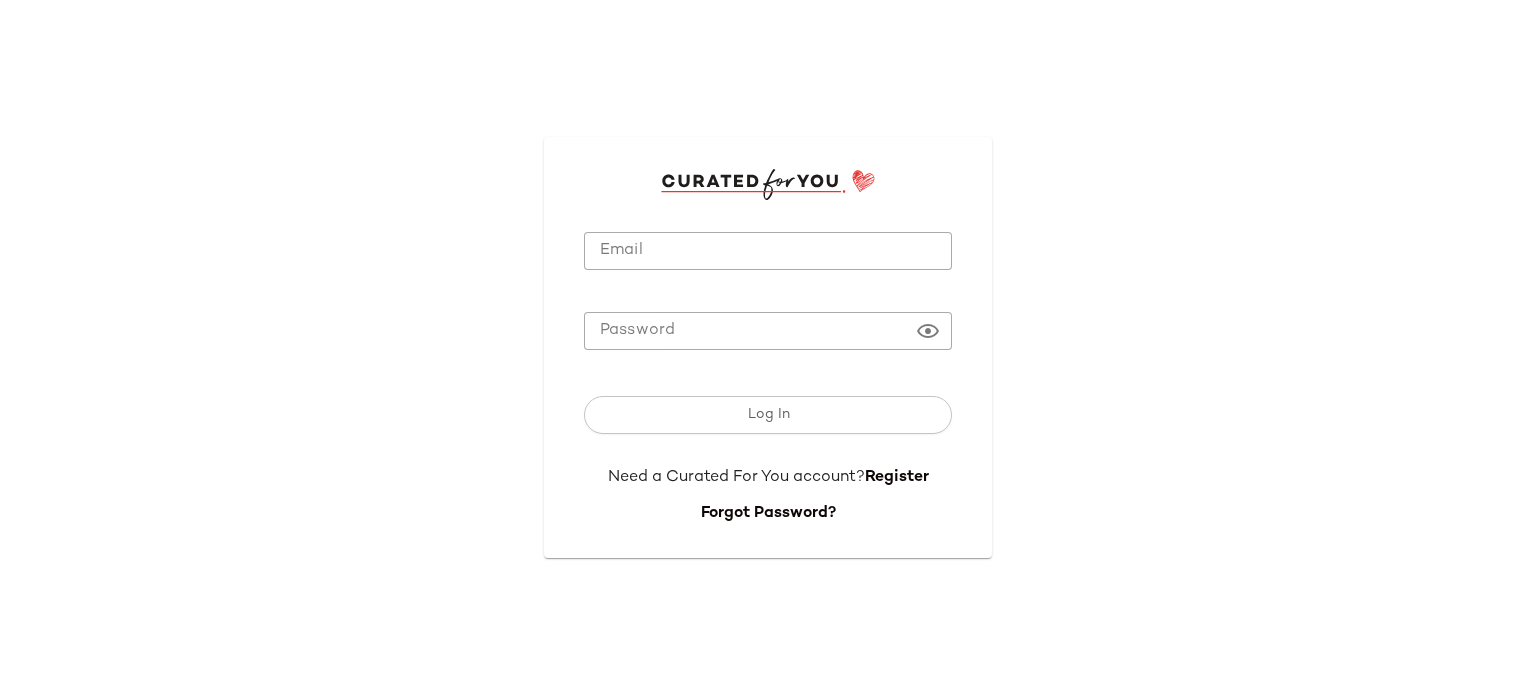 type on "**********" 